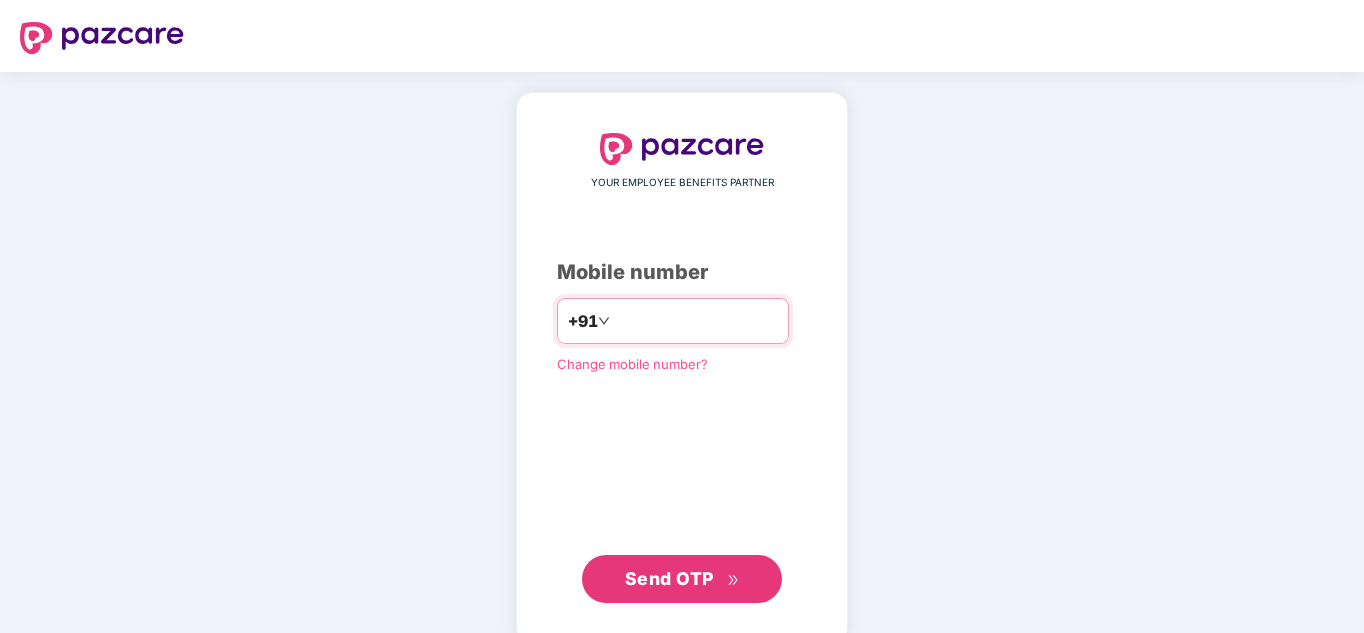 scroll, scrollTop: 0, scrollLeft: 0, axis: both 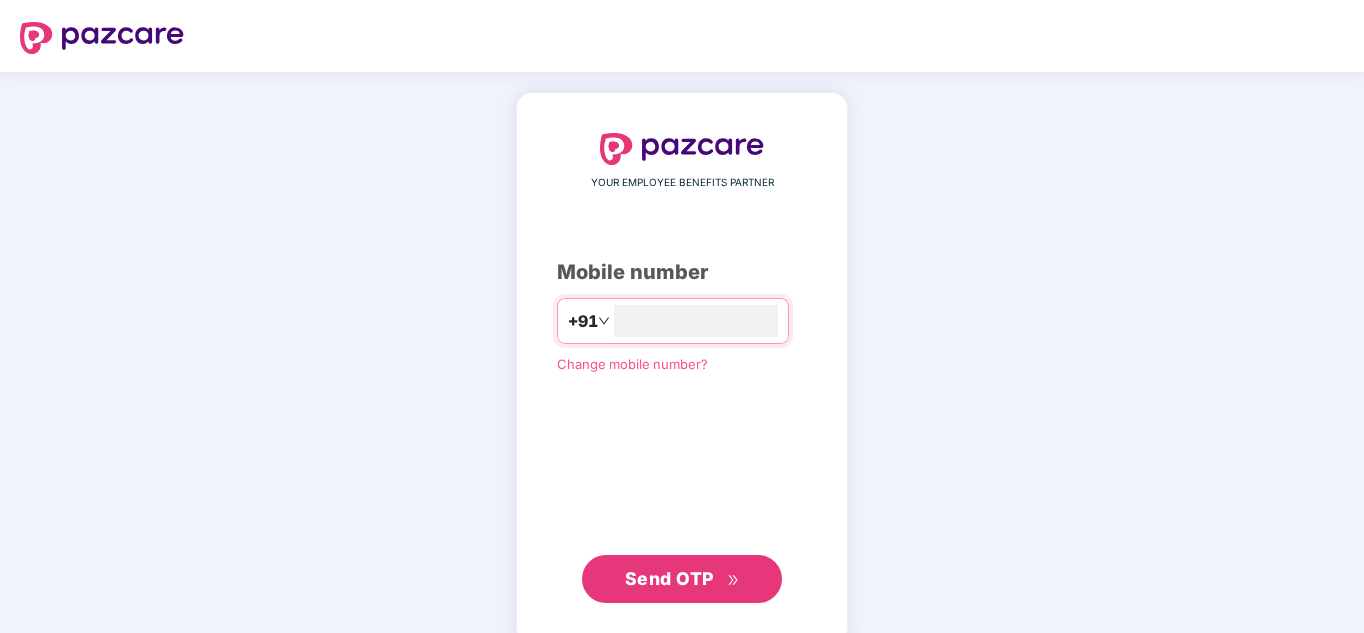 type on "**********" 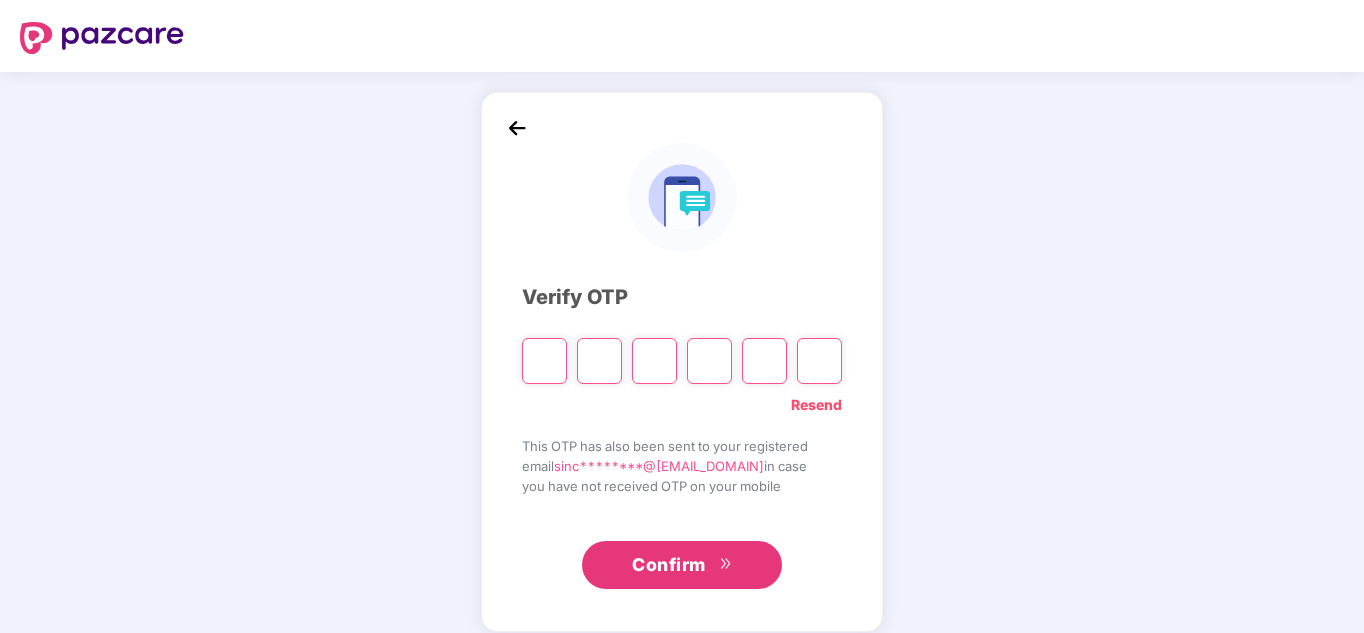 type on "*" 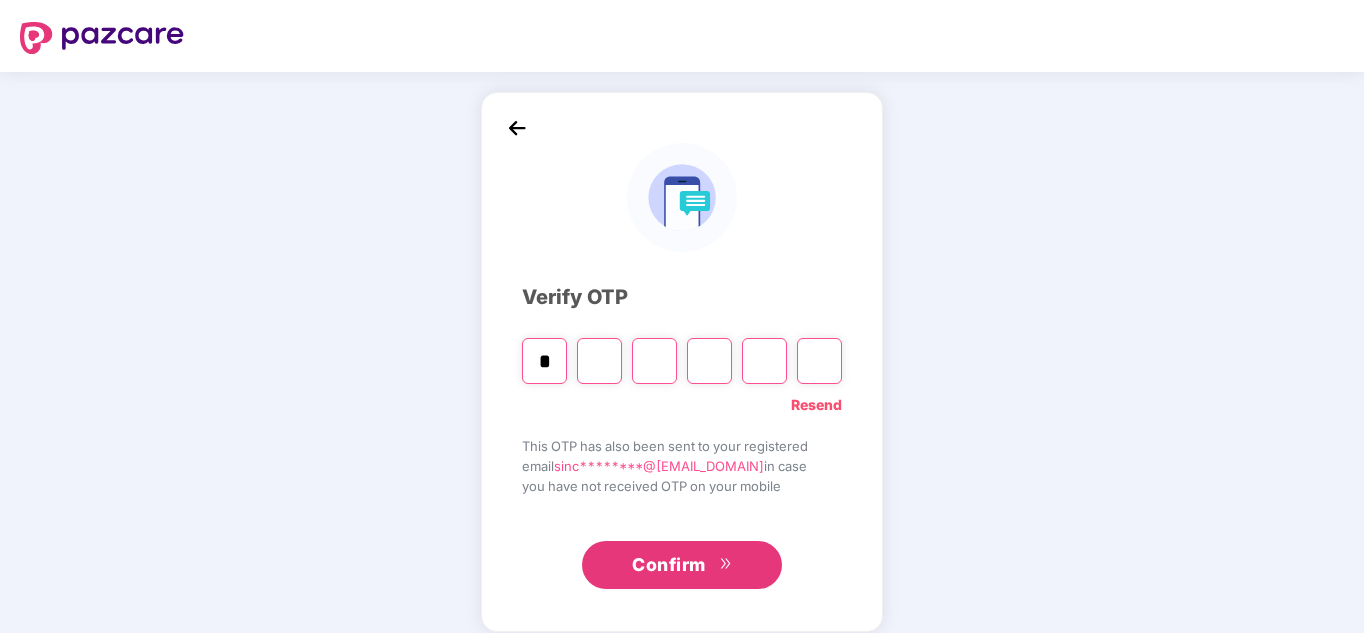 type on "*" 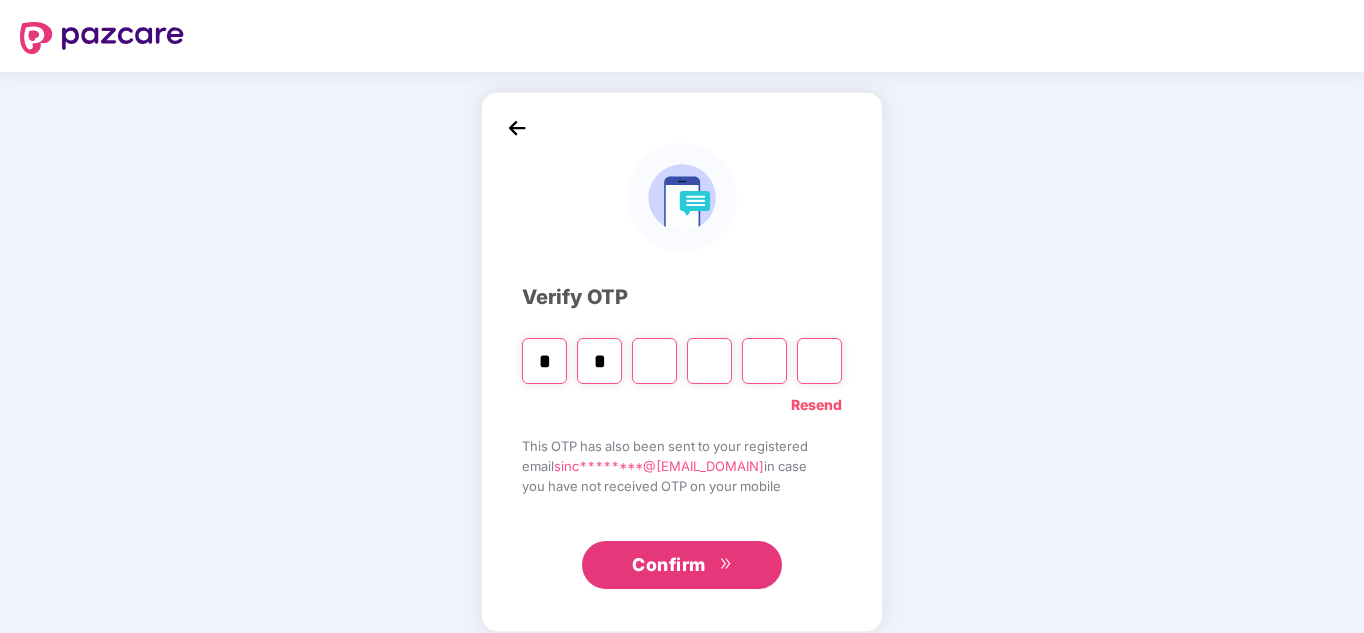 type on "*" 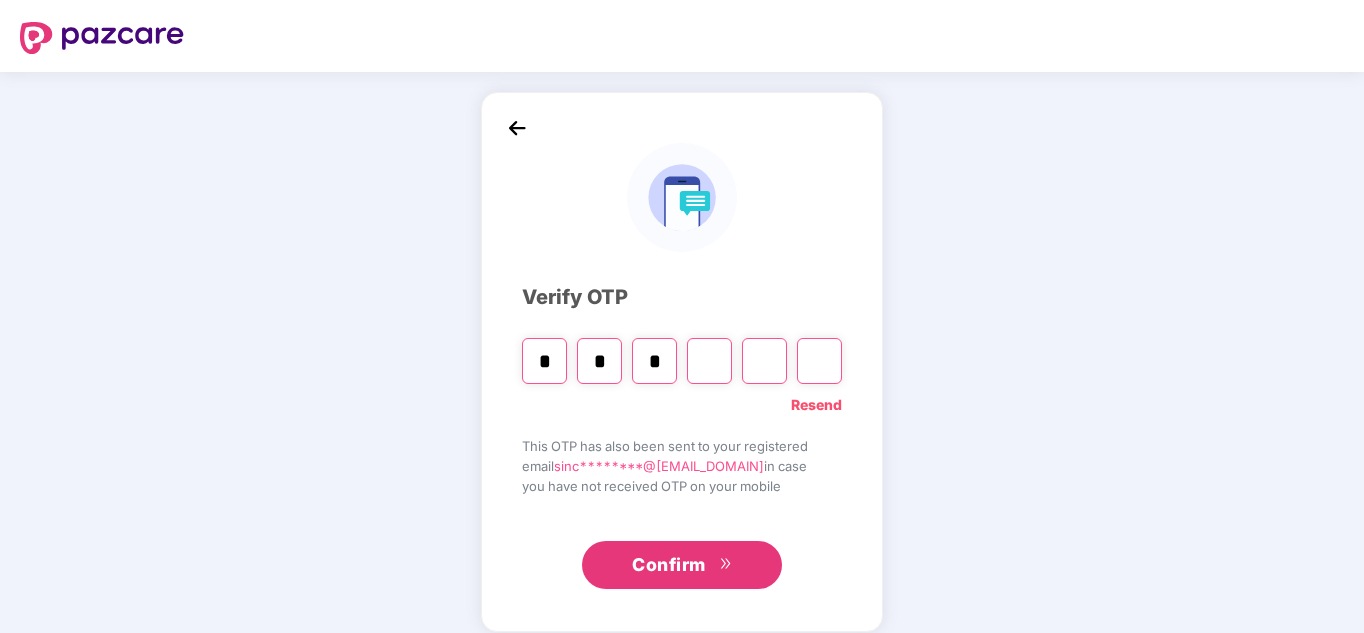 type on "*" 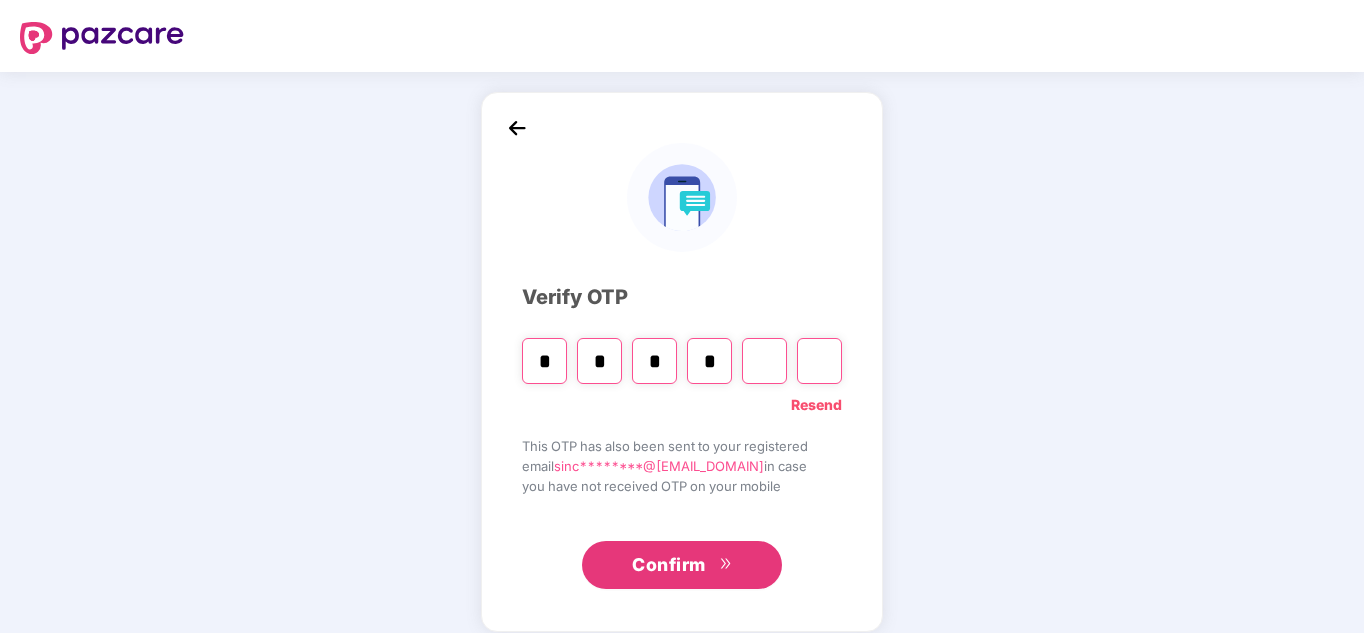 type on "*" 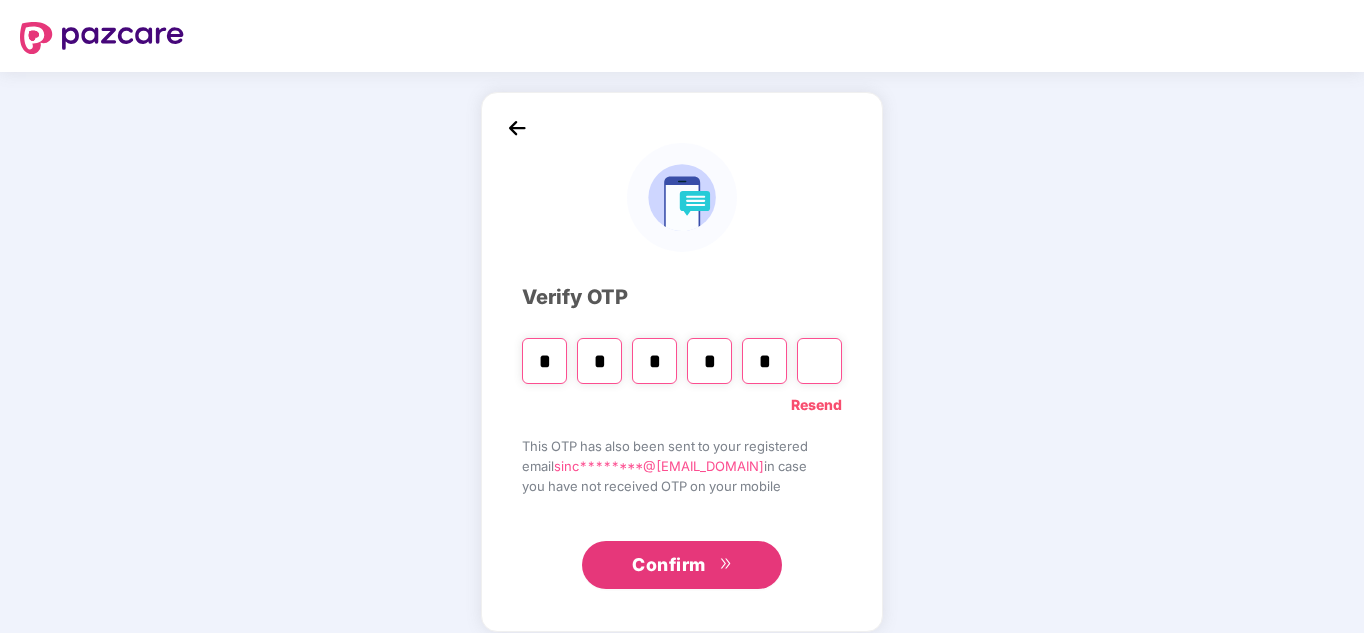 type on "*" 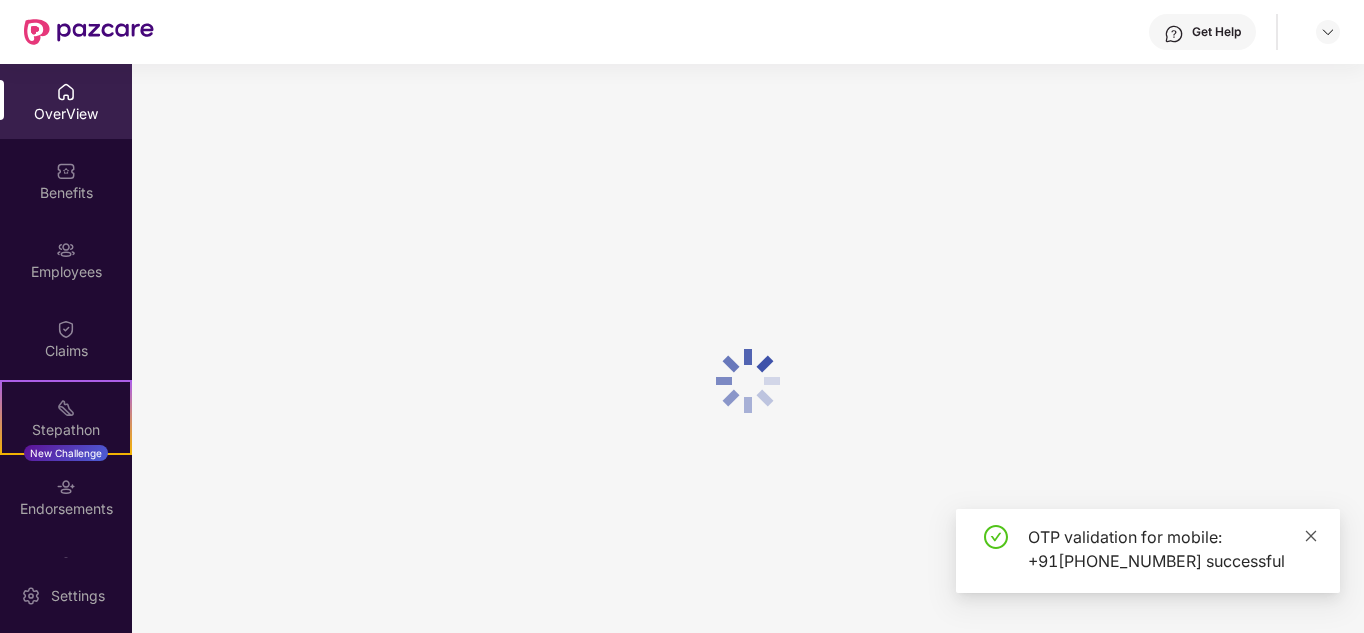 click 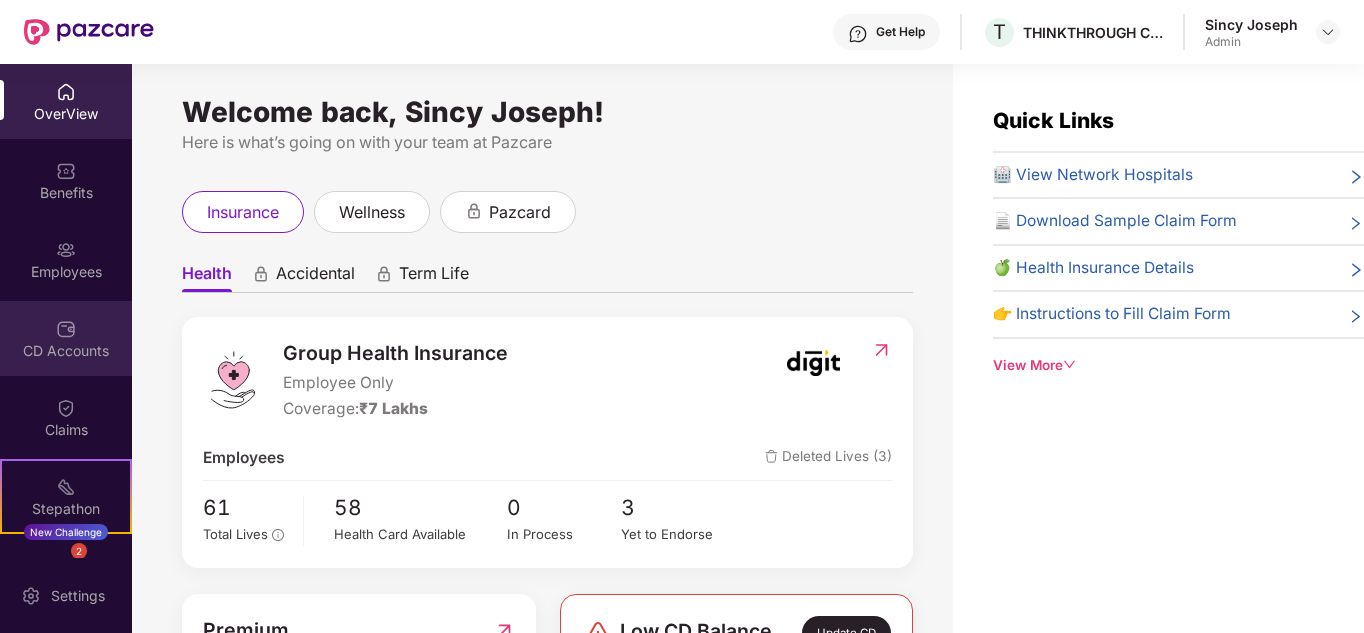click at bounding box center (66, 329) 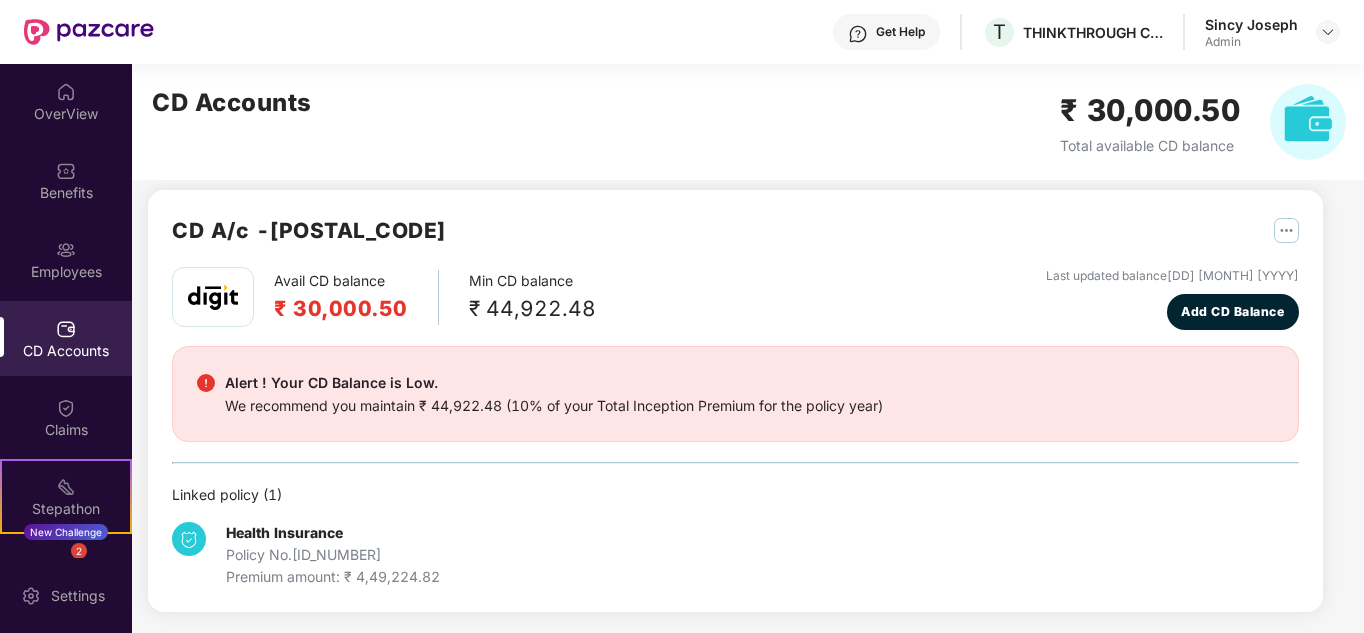 scroll, scrollTop: 17, scrollLeft: 0, axis: vertical 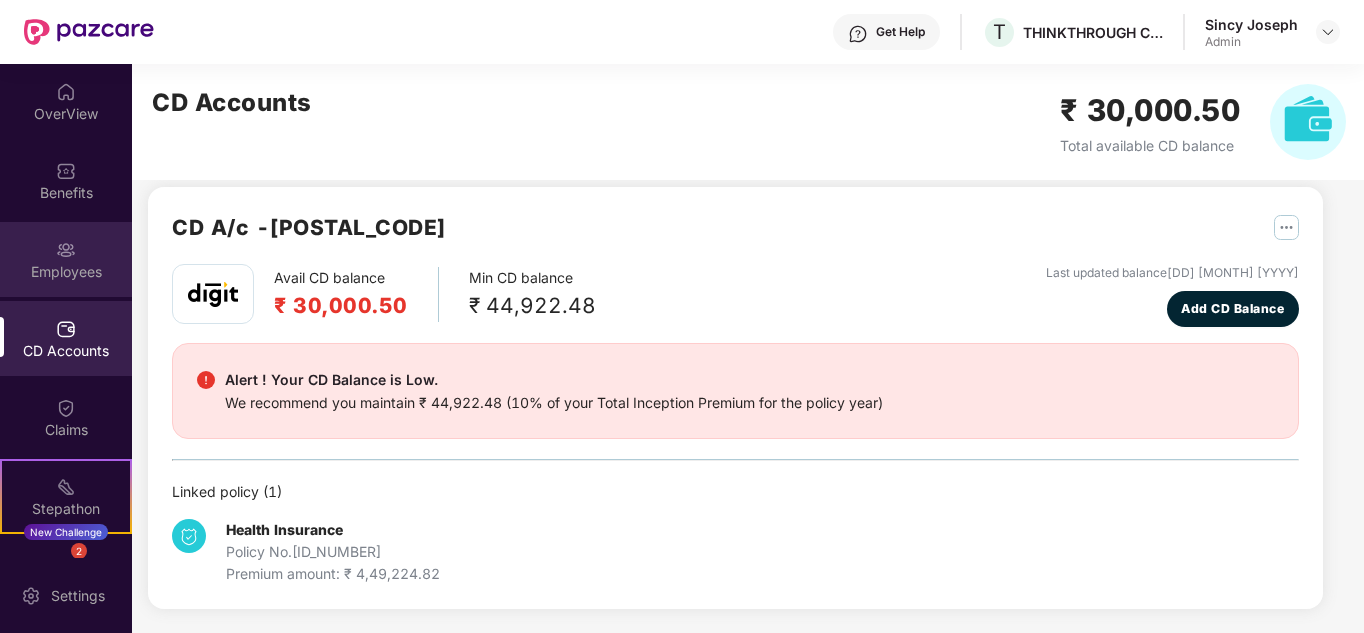 click on "Employees" at bounding box center [66, 272] 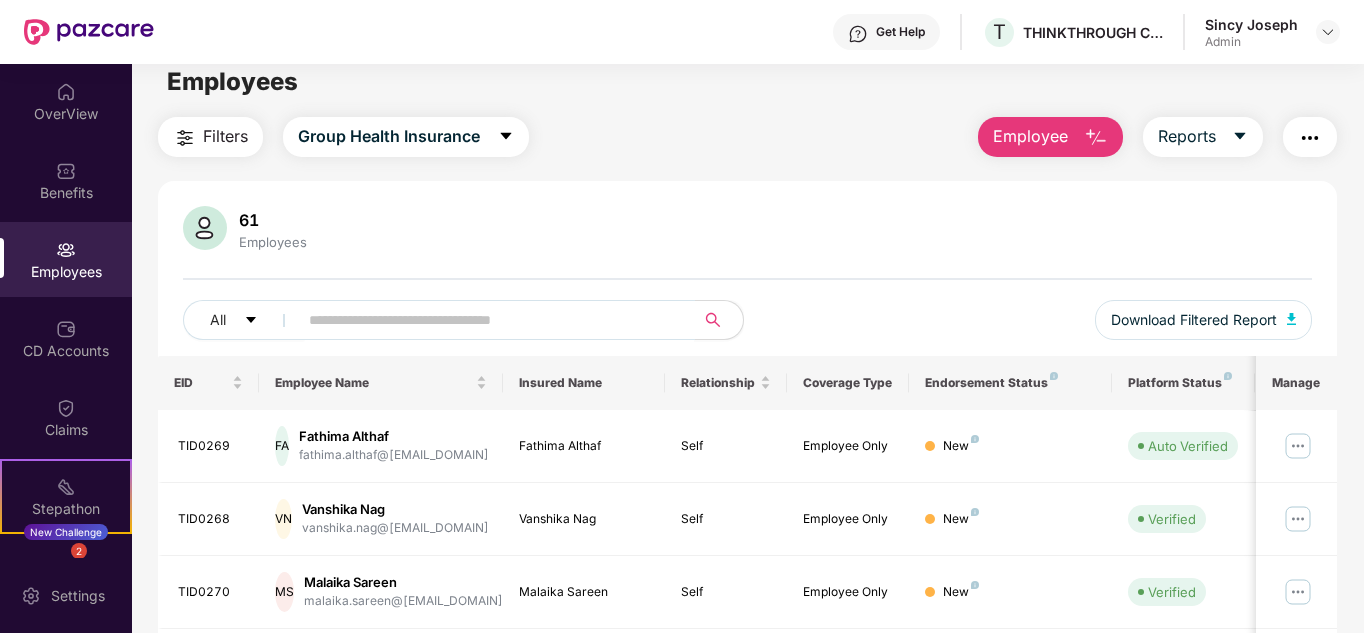 click at bounding box center (488, 320) 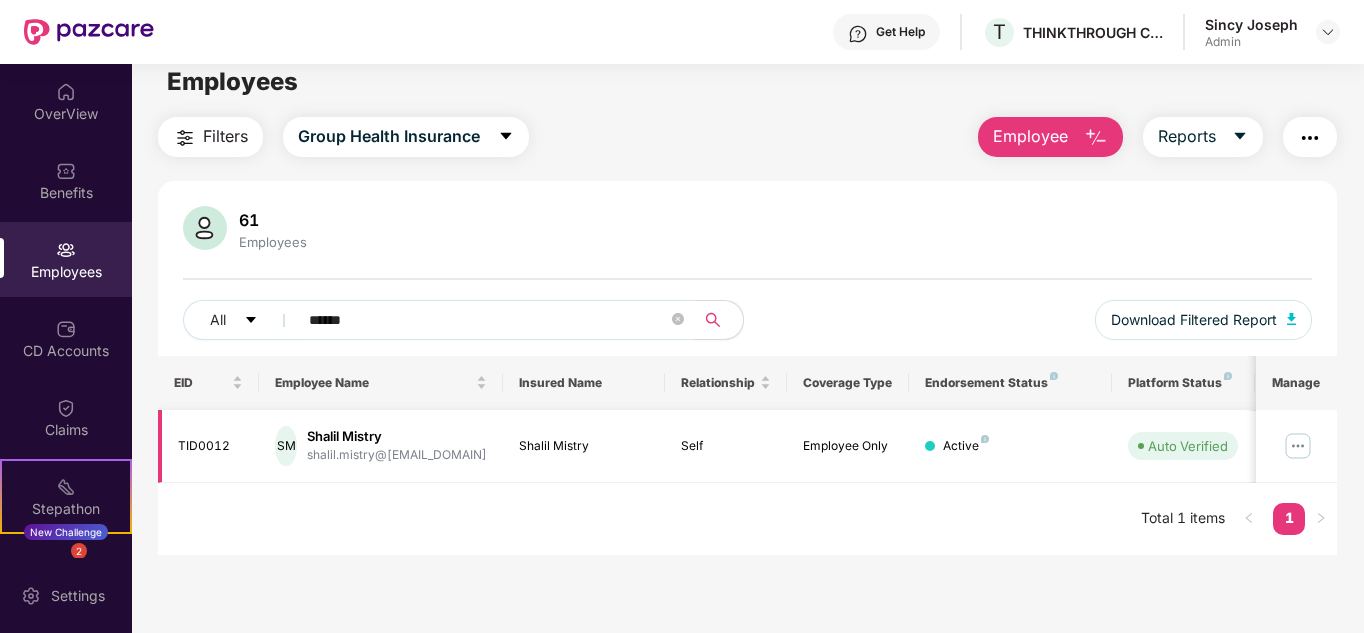 type on "******" 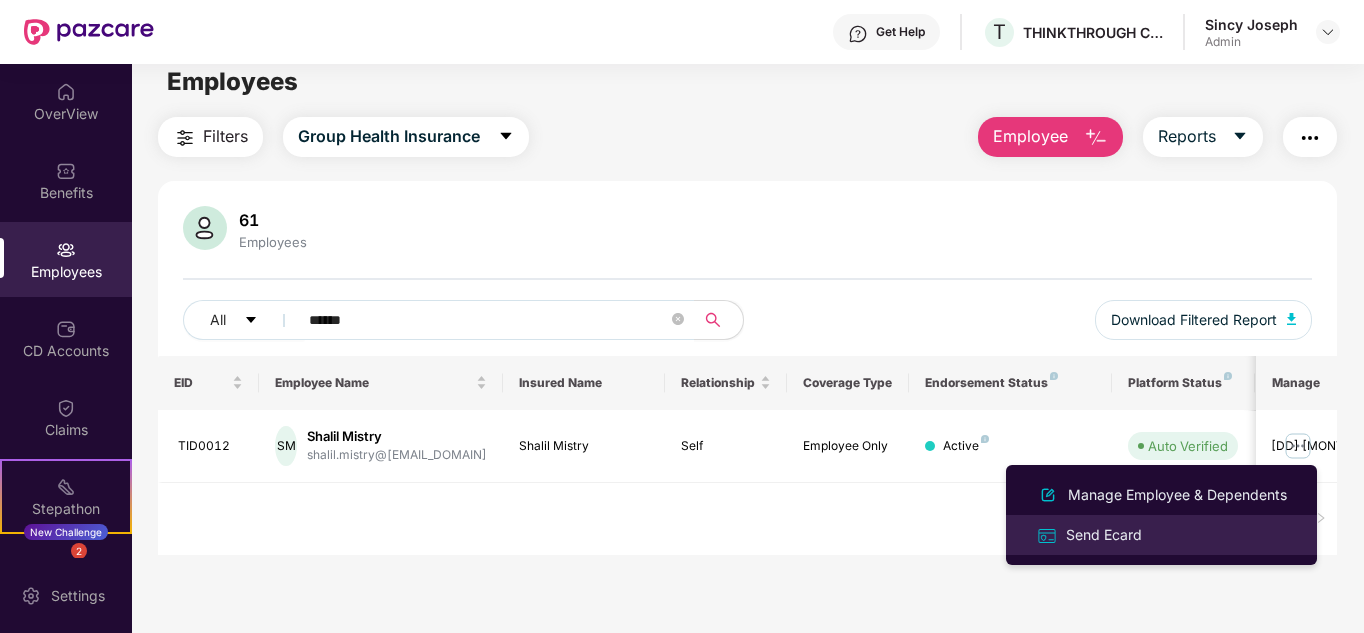 click on "Send Ecard" at bounding box center [1104, 535] 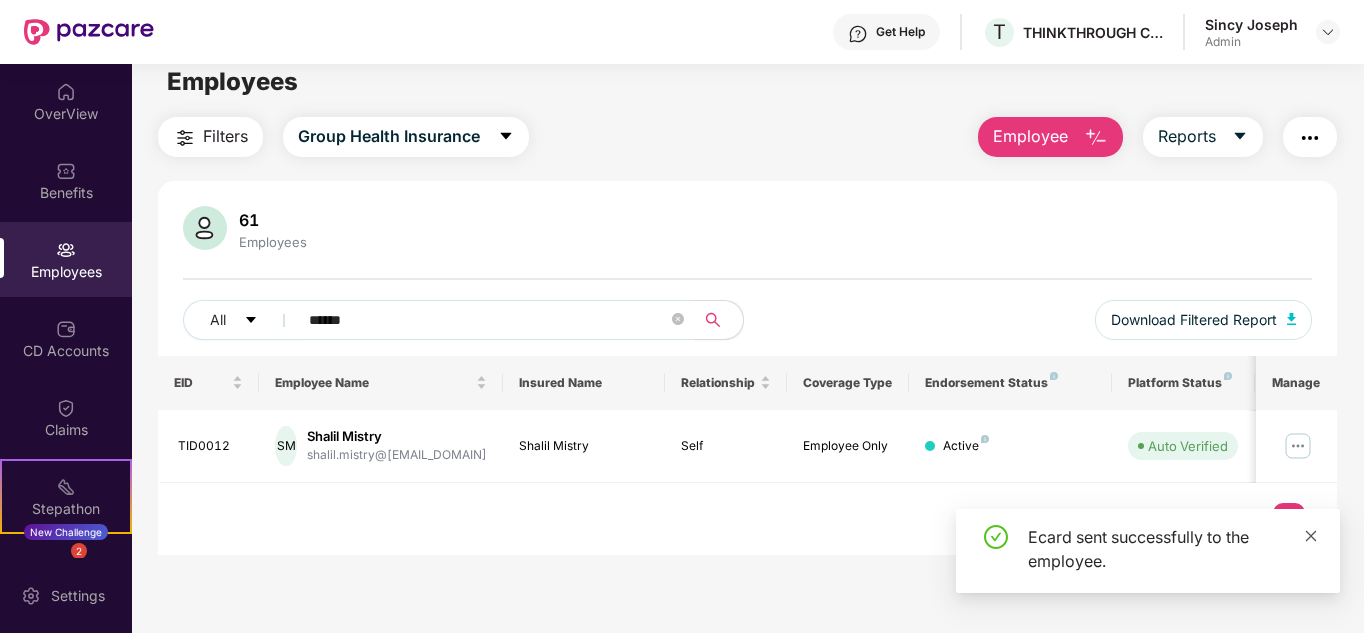 click 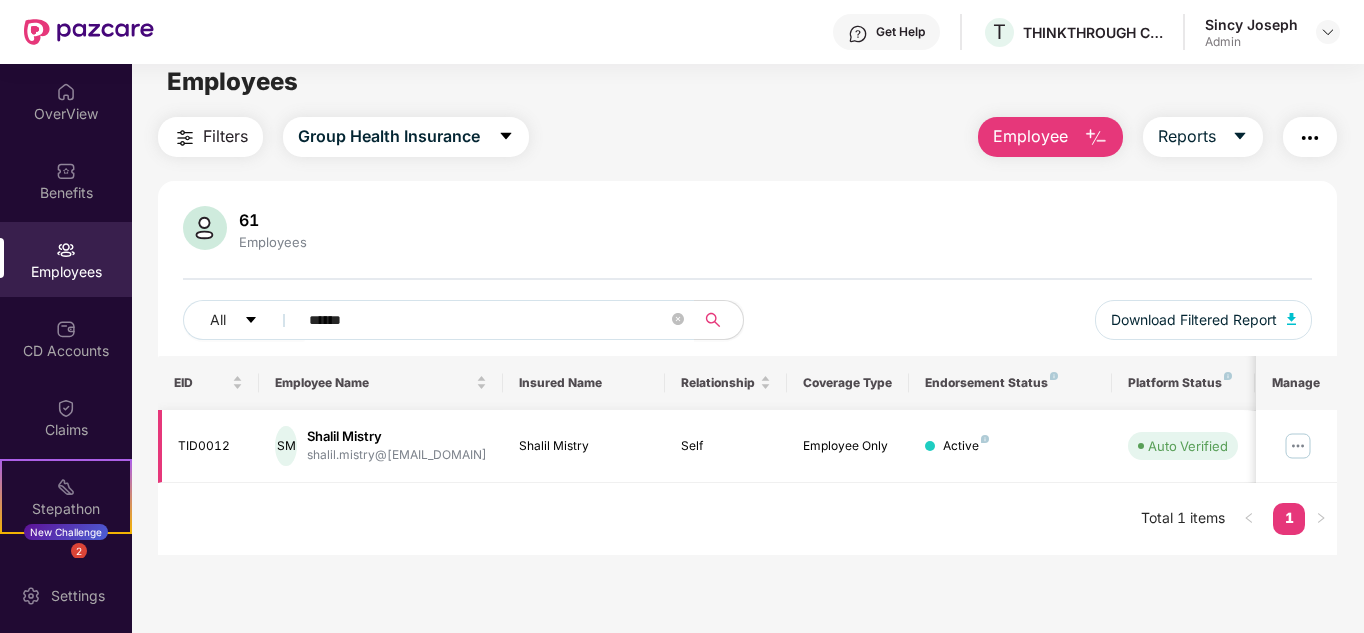 click at bounding box center [1298, 446] 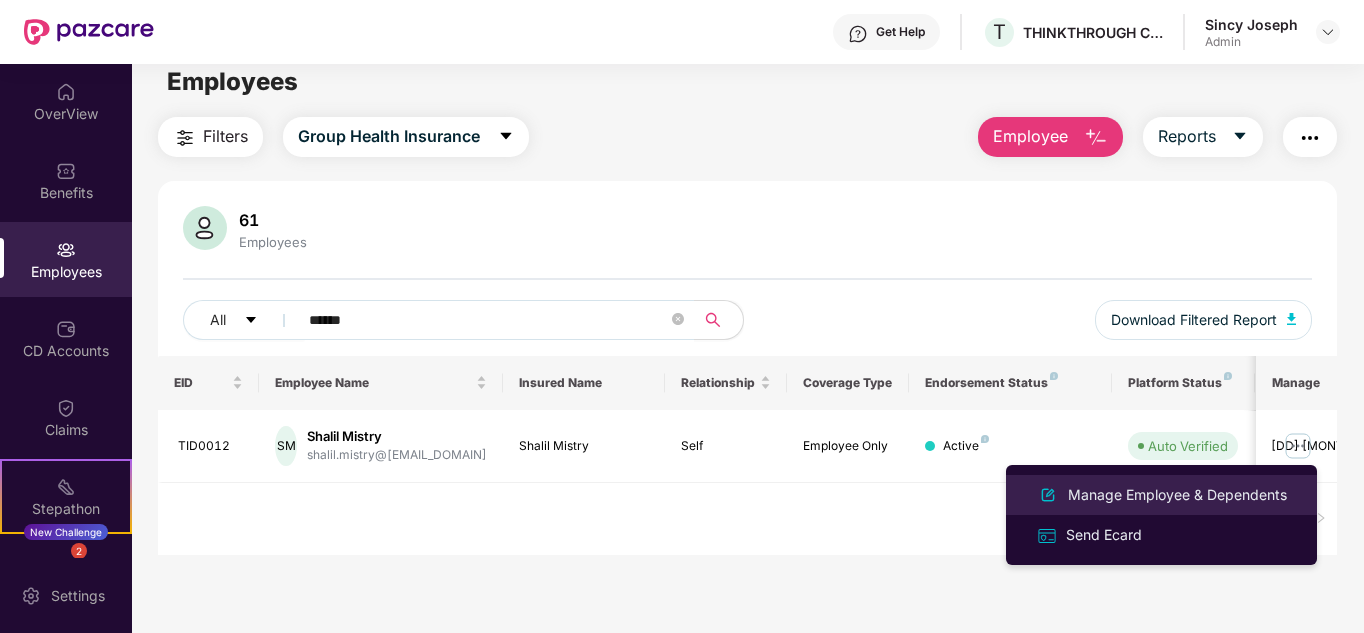 click on "Manage Employee & Dependents" at bounding box center (1177, 495) 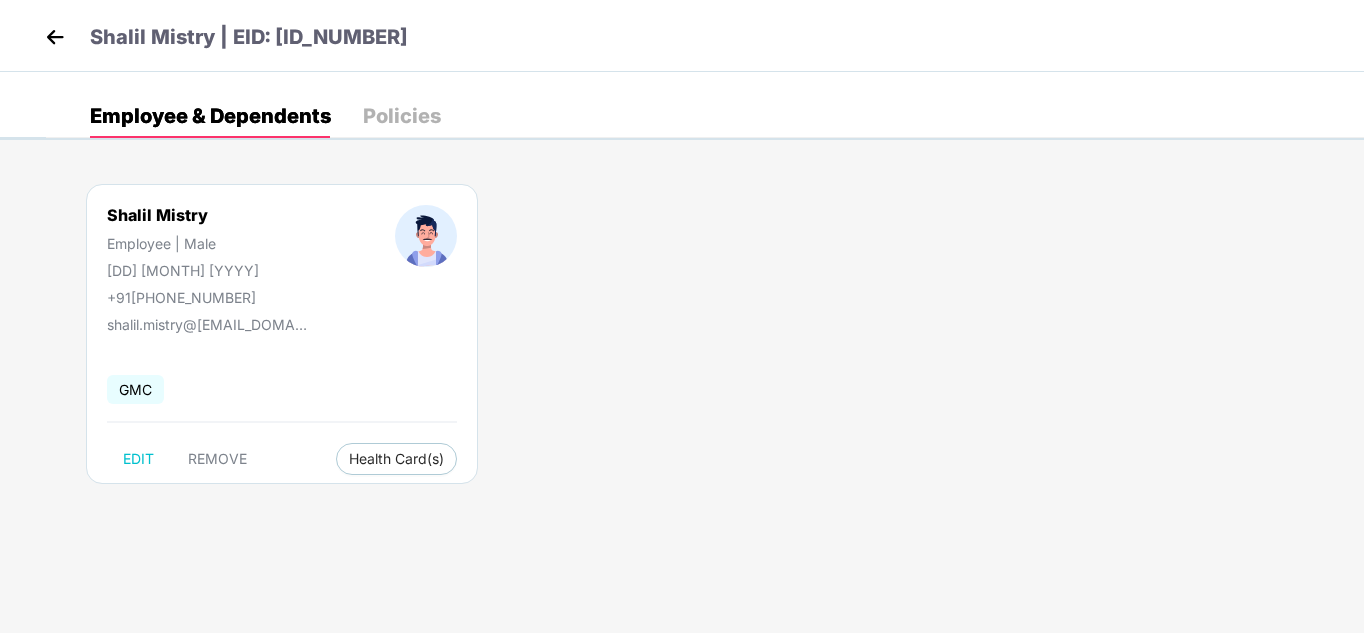 click on "Policies" at bounding box center [402, 116] 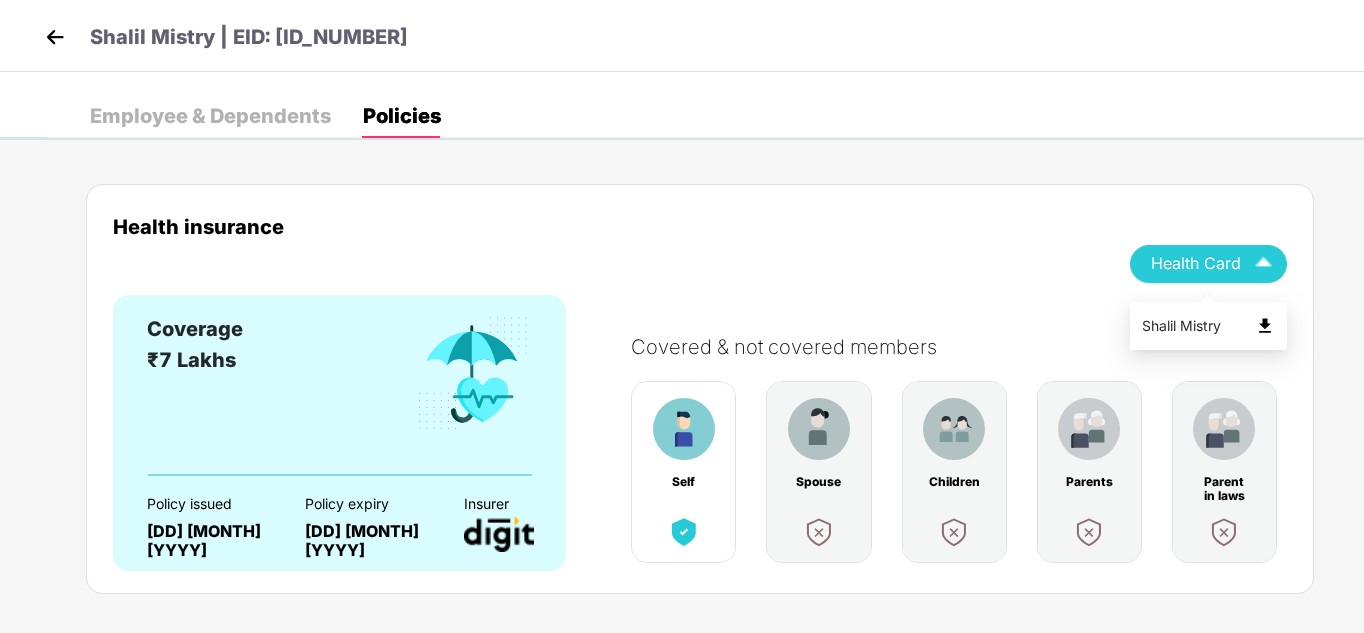 click at bounding box center [1263, 263] 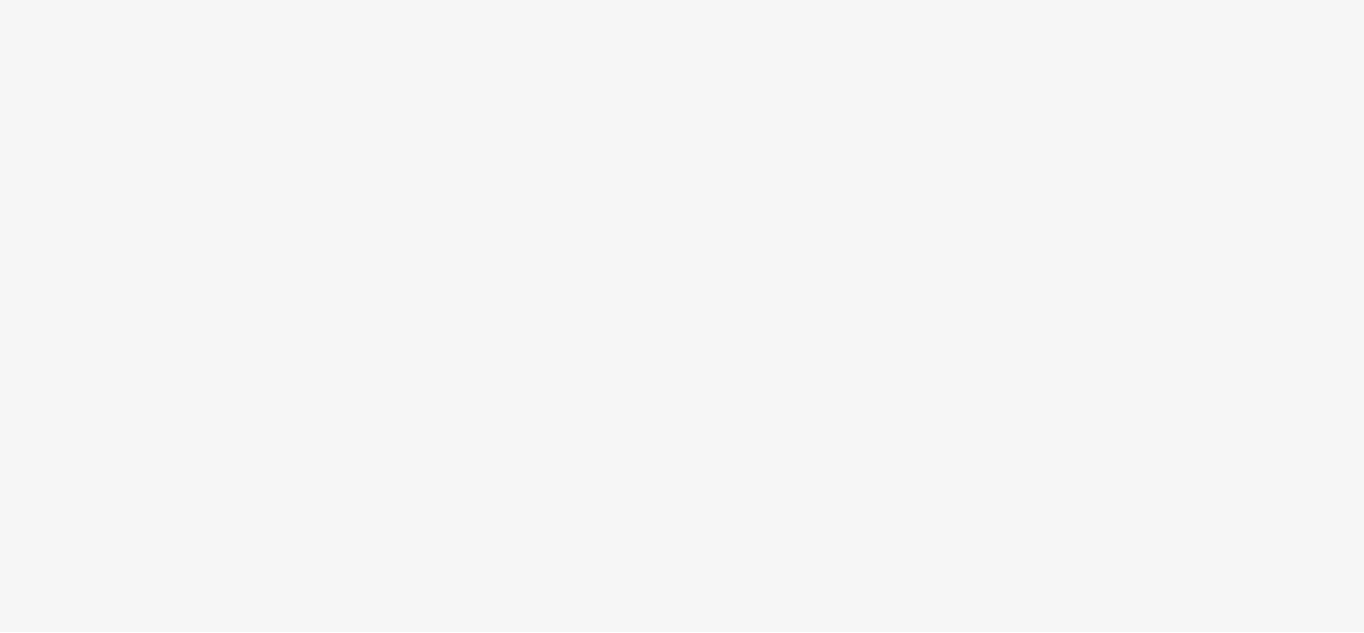 scroll, scrollTop: 0, scrollLeft: 0, axis: both 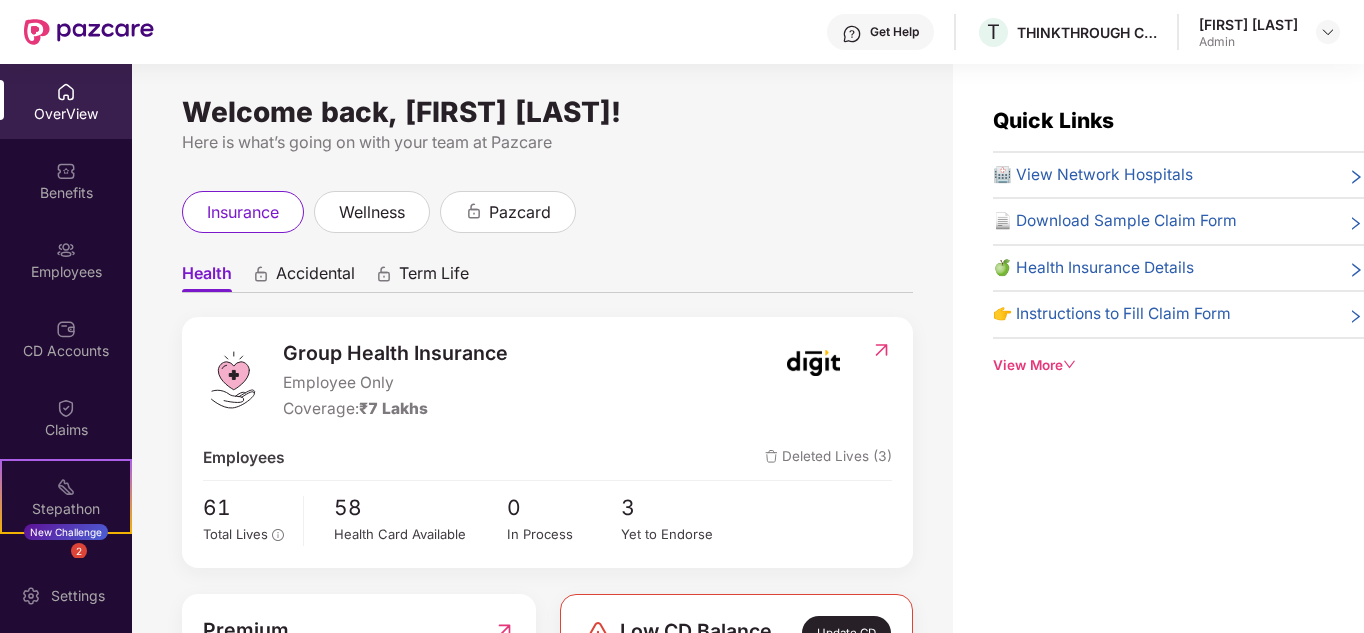 click on "Employees" at bounding box center (66, 272) 